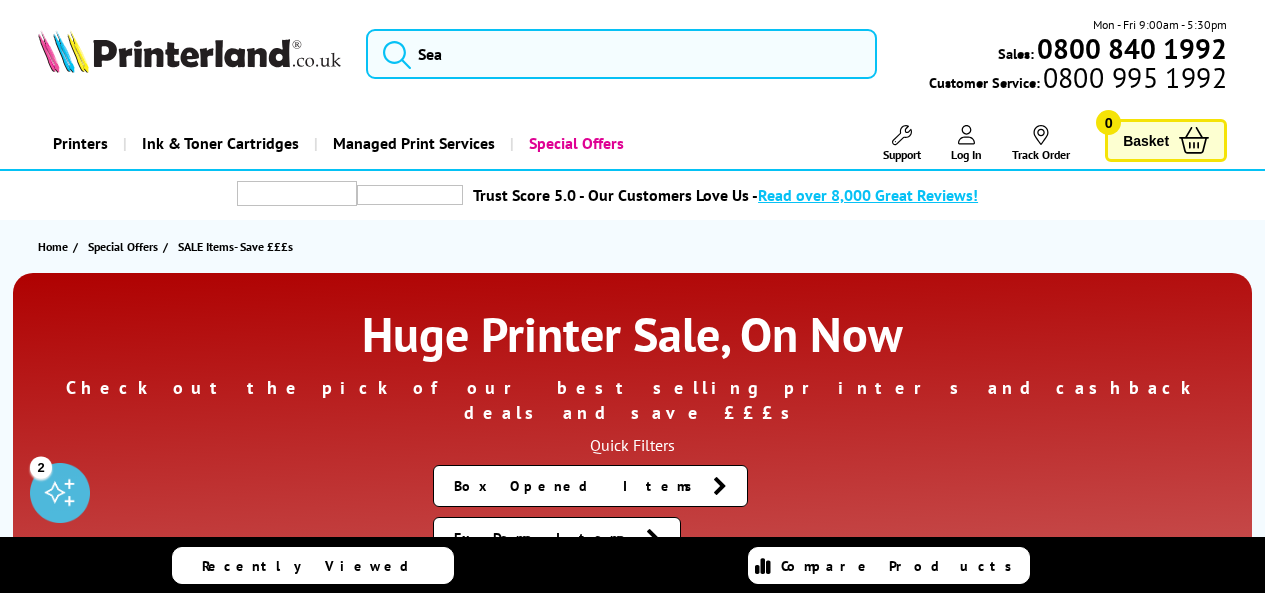 scroll, scrollTop: 0, scrollLeft: 0, axis: both 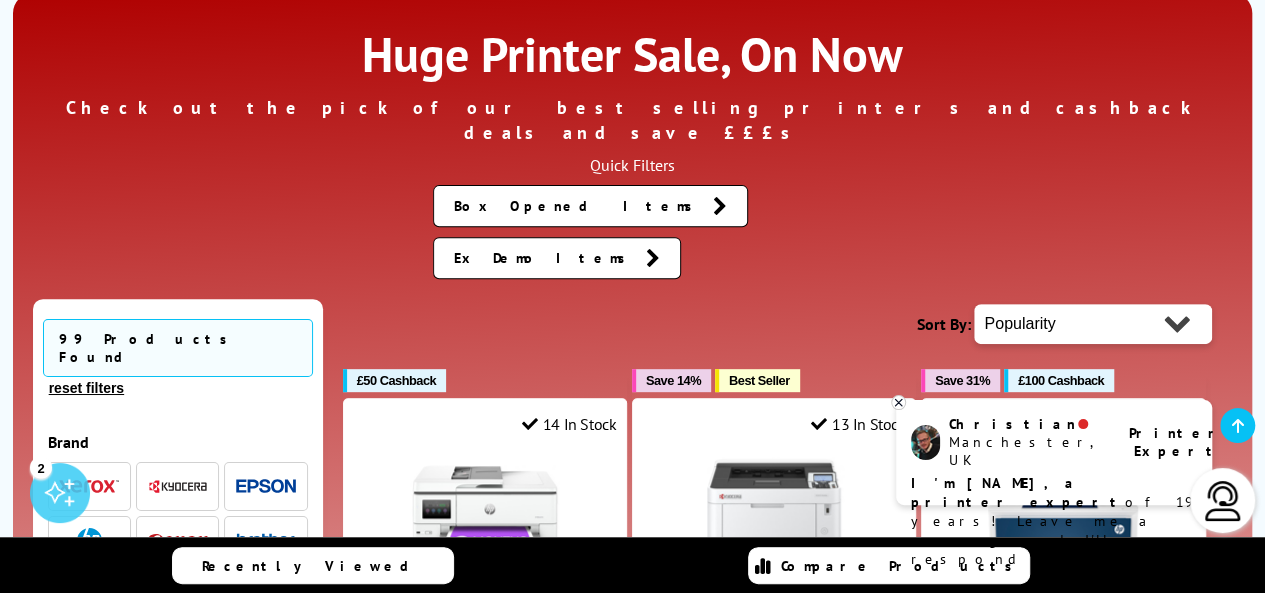 click on "Popularity
Rating
Price - Low to High
Price - High to Low
Running Costs - Low to High
Size - Small to Large" at bounding box center (1093, 324) 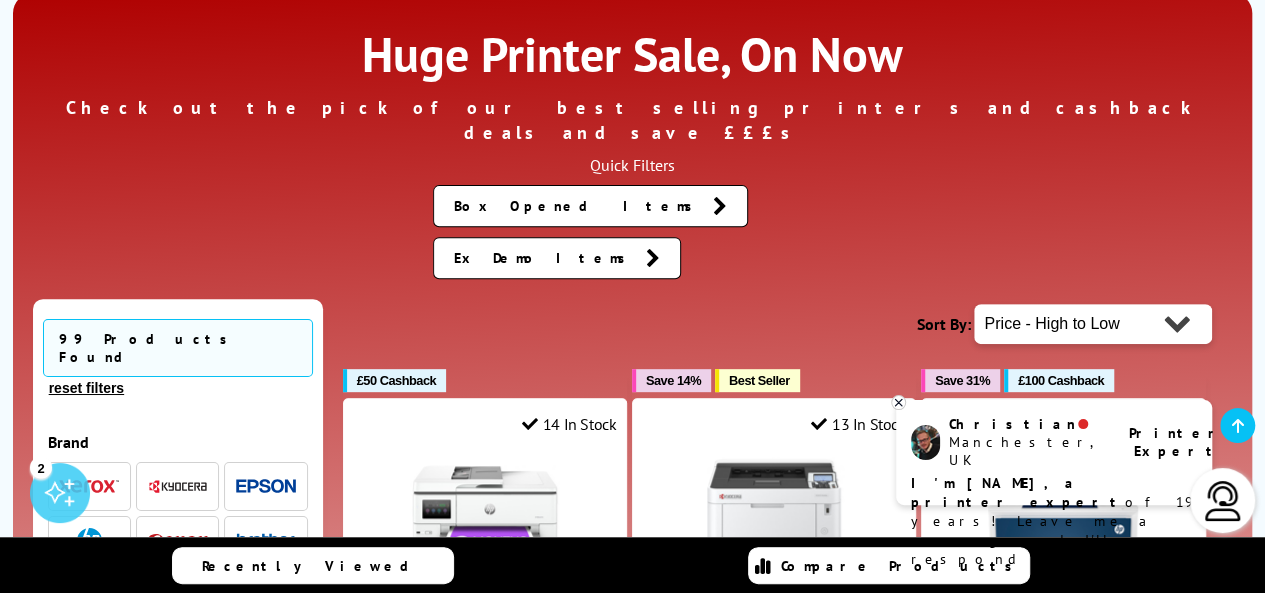 click on "Popularity
Rating
Price - Low to High
Price - High to Low
Running Costs - Low to High
Size - Small to Large" at bounding box center (1093, 324) 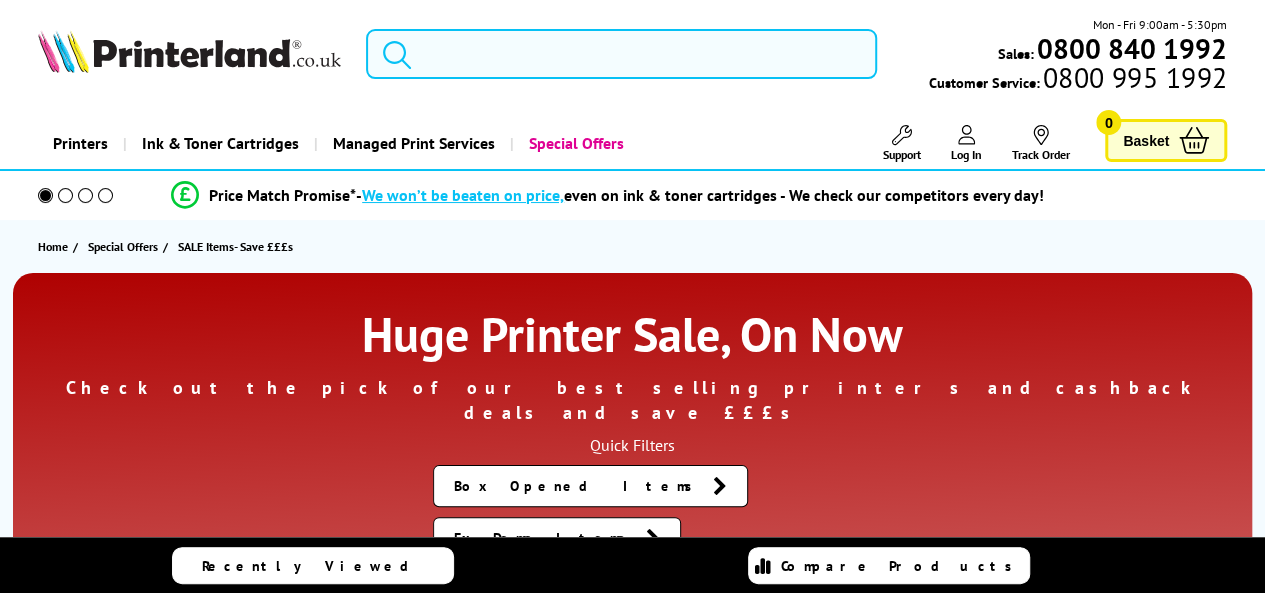 scroll, scrollTop: 40, scrollLeft: 0, axis: vertical 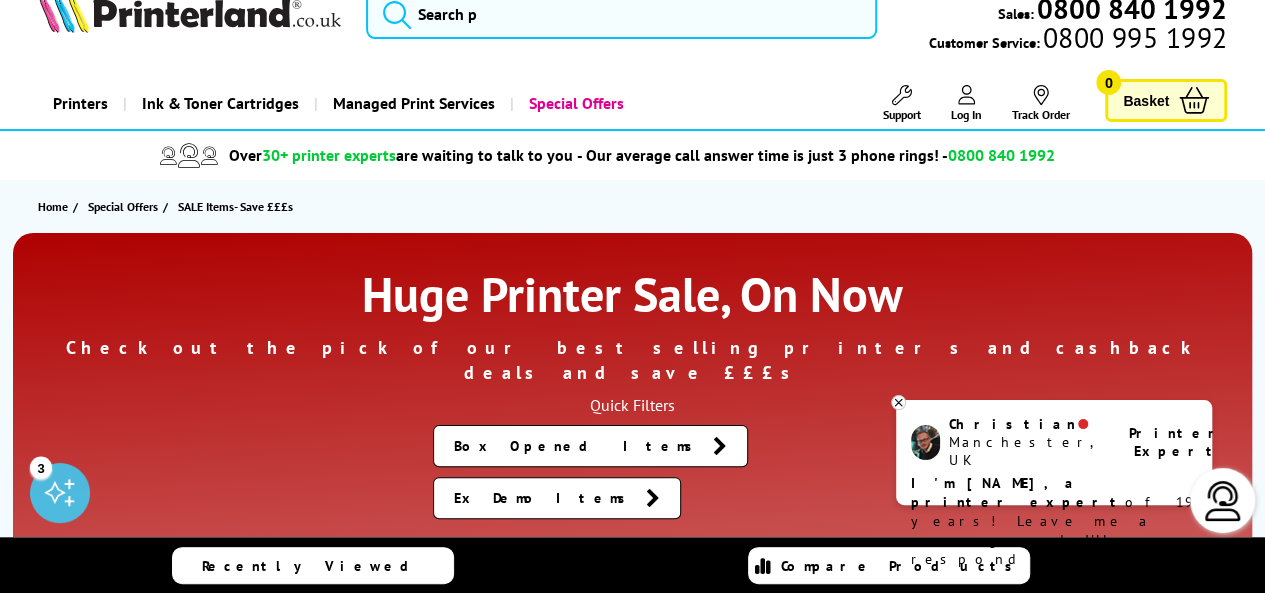 click on "Home
Special Offers
SALE Items- Save £££s" at bounding box center [632, 206] 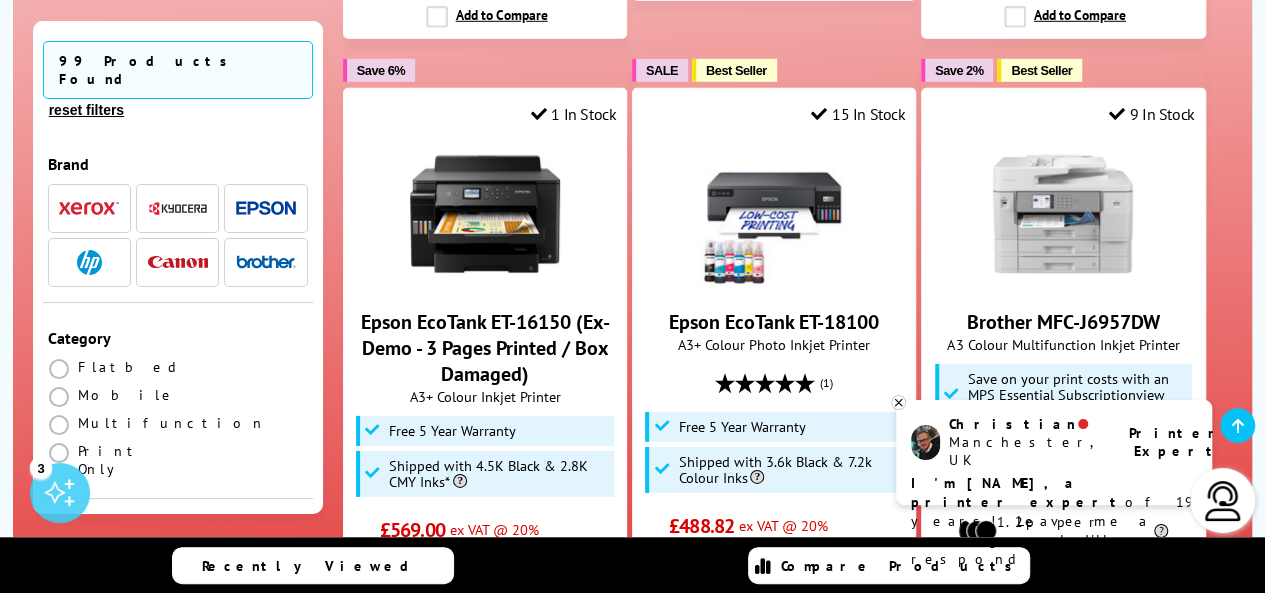 scroll, scrollTop: 3000, scrollLeft: 0, axis: vertical 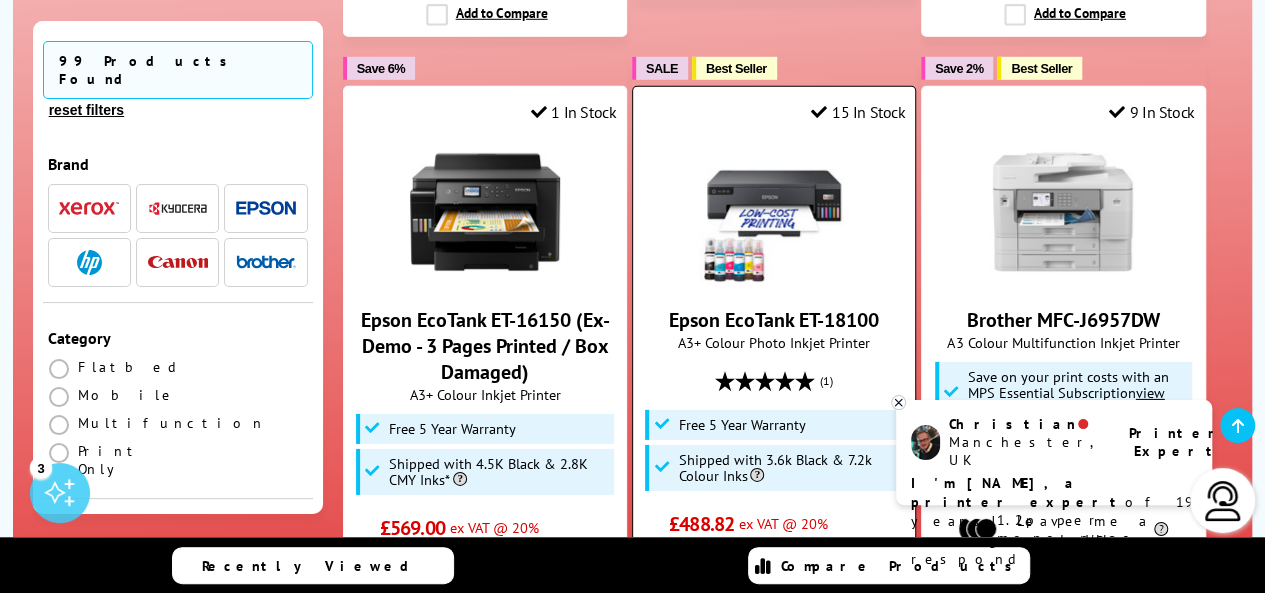 drag, startPoint x: 658, startPoint y: 144, endPoint x: 886, endPoint y: 161, distance: 228.63289 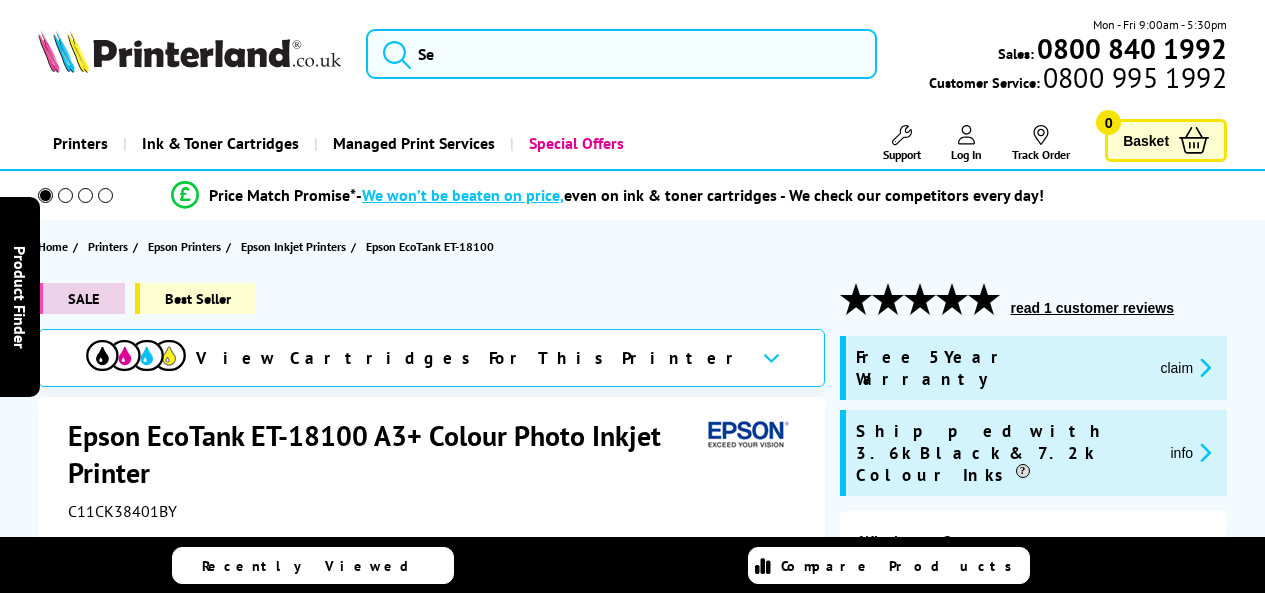 scroll, scrollTop: 0, scrollLeft: 0, axis: both 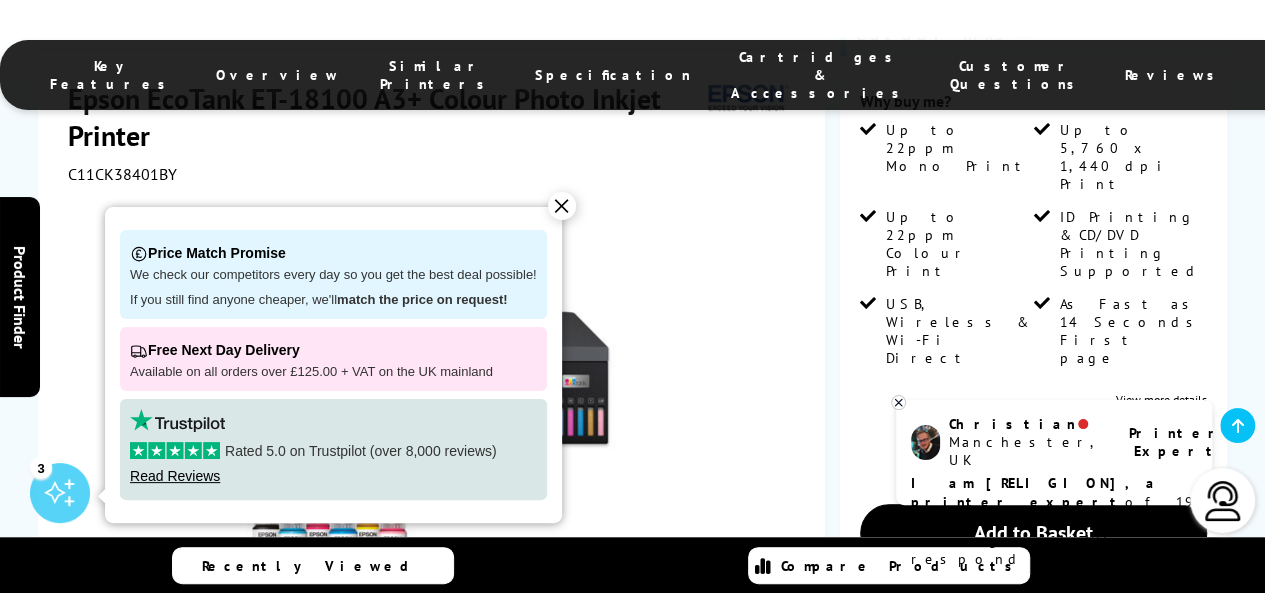 click on "✕" at bounding box center [562, 206] 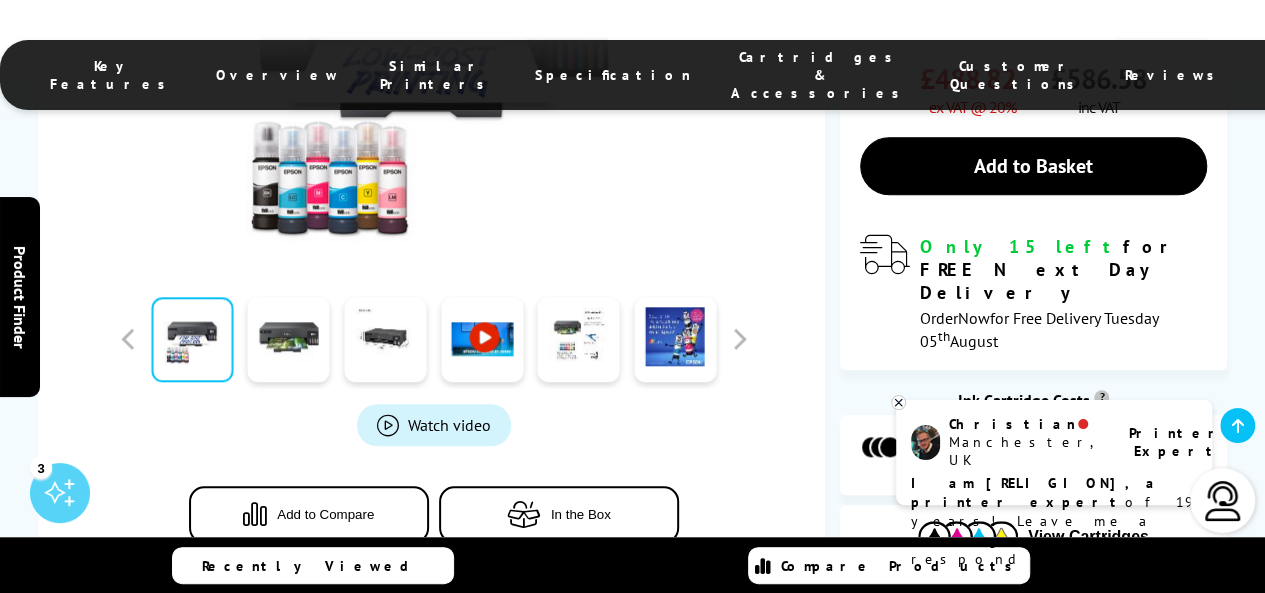 scroll, scrollTop: 840, scrollLeft: 0, axis: vertical 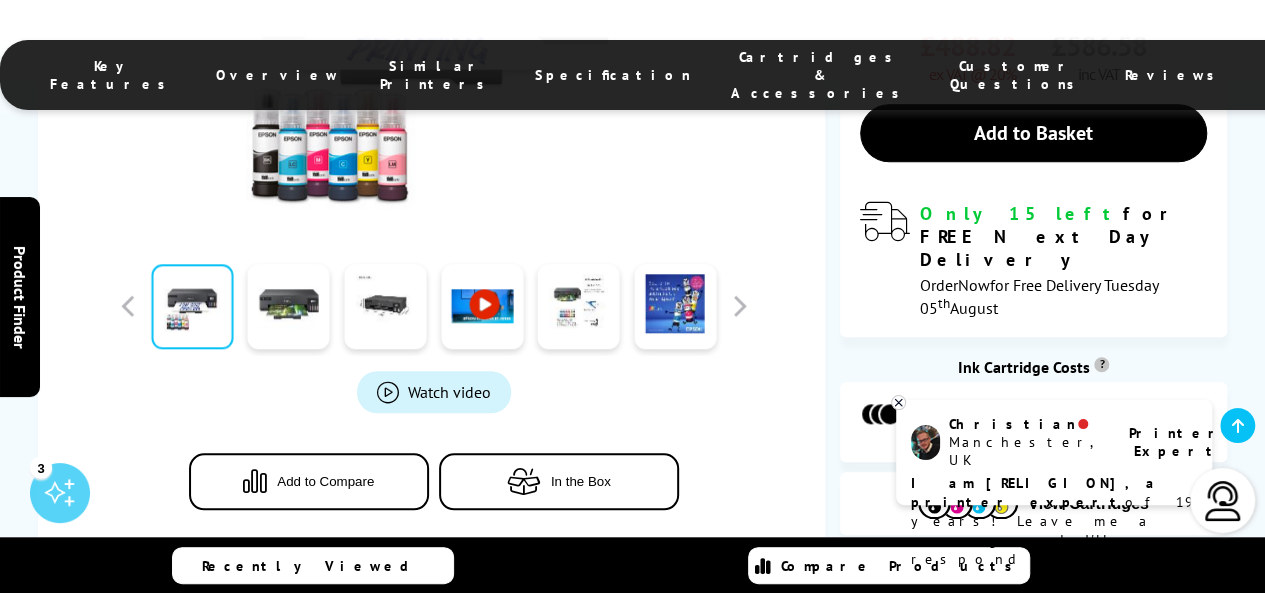 click at bounding box center [482, 306] 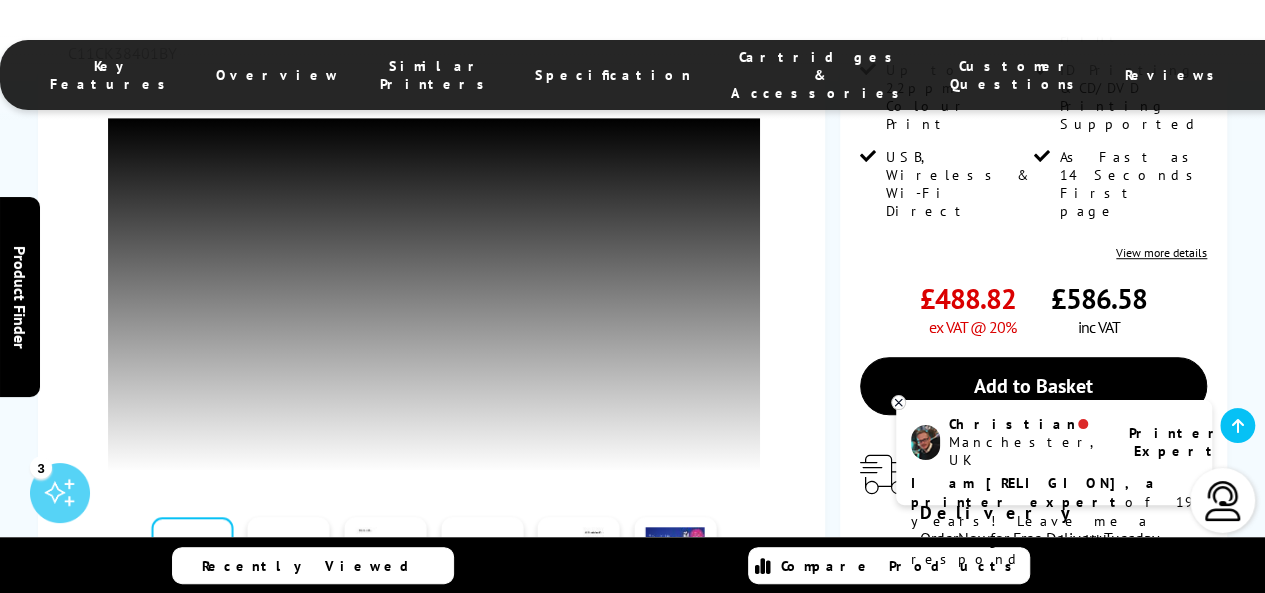scroll, scrollTop: 440, scrollLeft: 0, axis: vertical 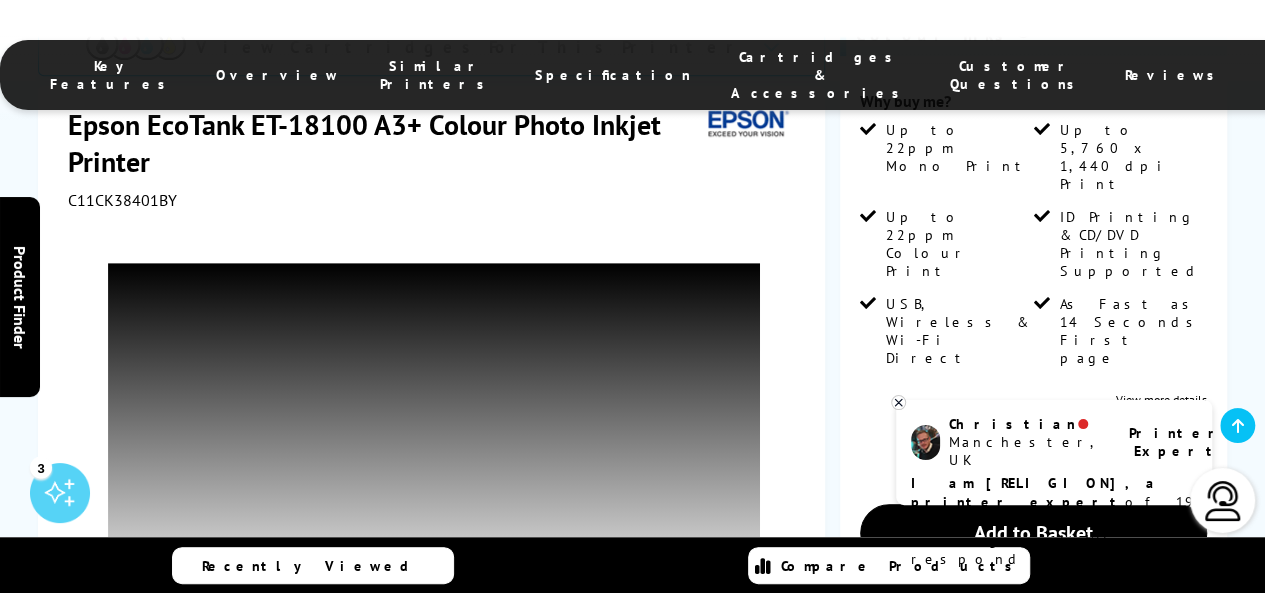 click at bounding box center [434, 423] 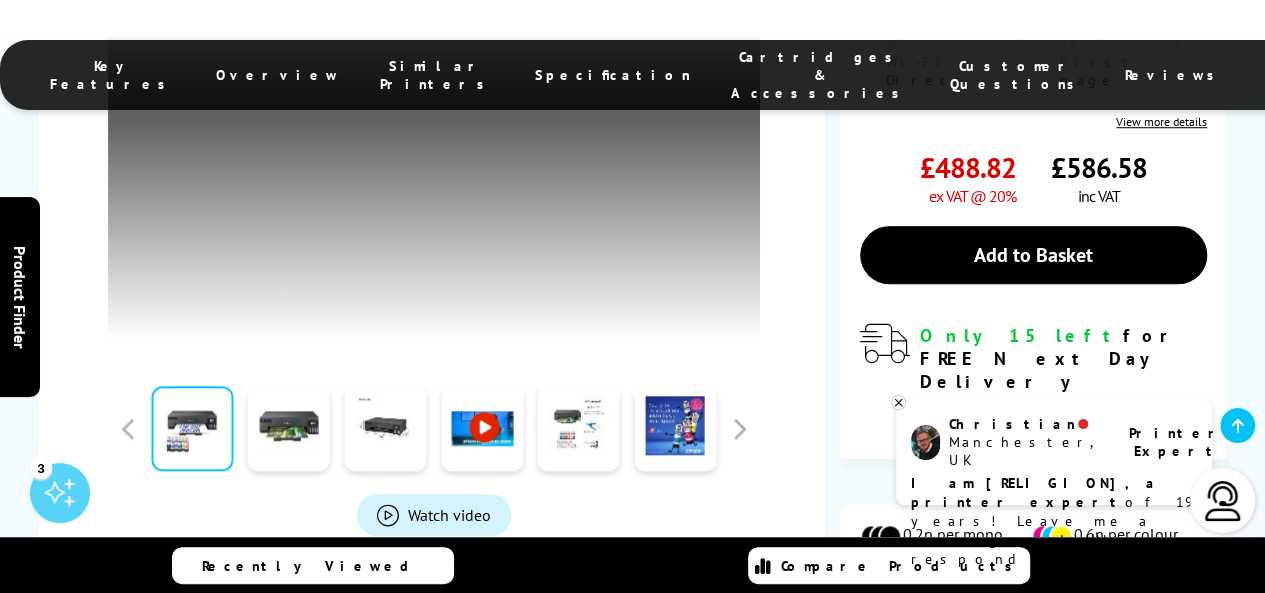 scroll, scrollTop: 720, scrollLeft: 0, axis: vertical 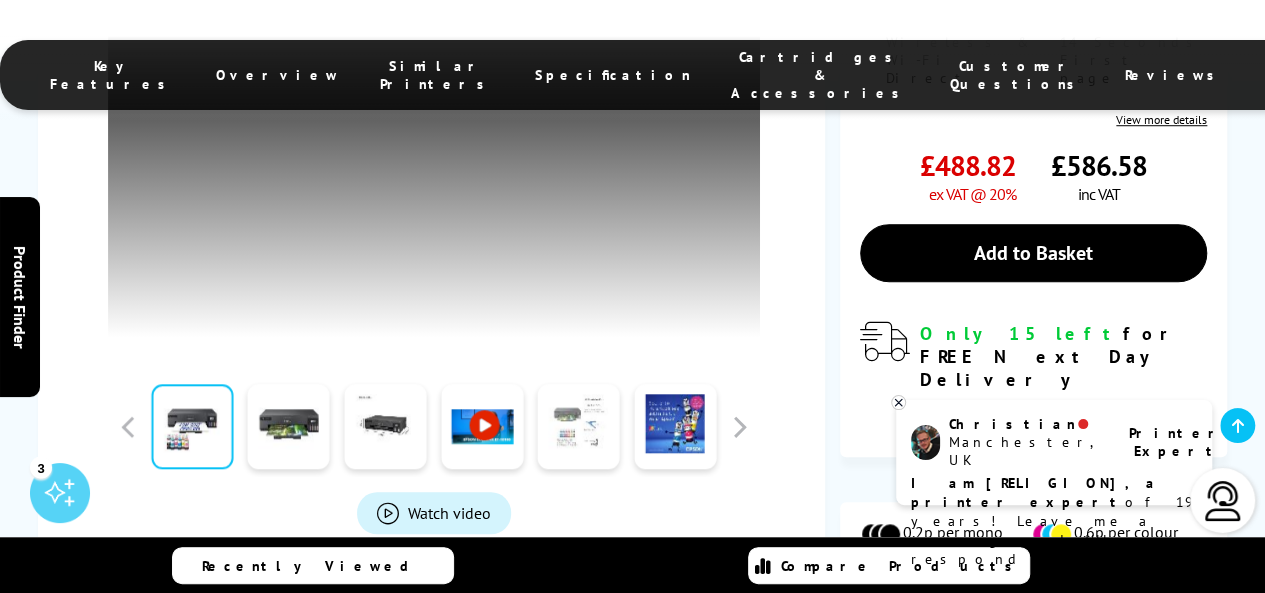 click at bounding box center [579, 426] 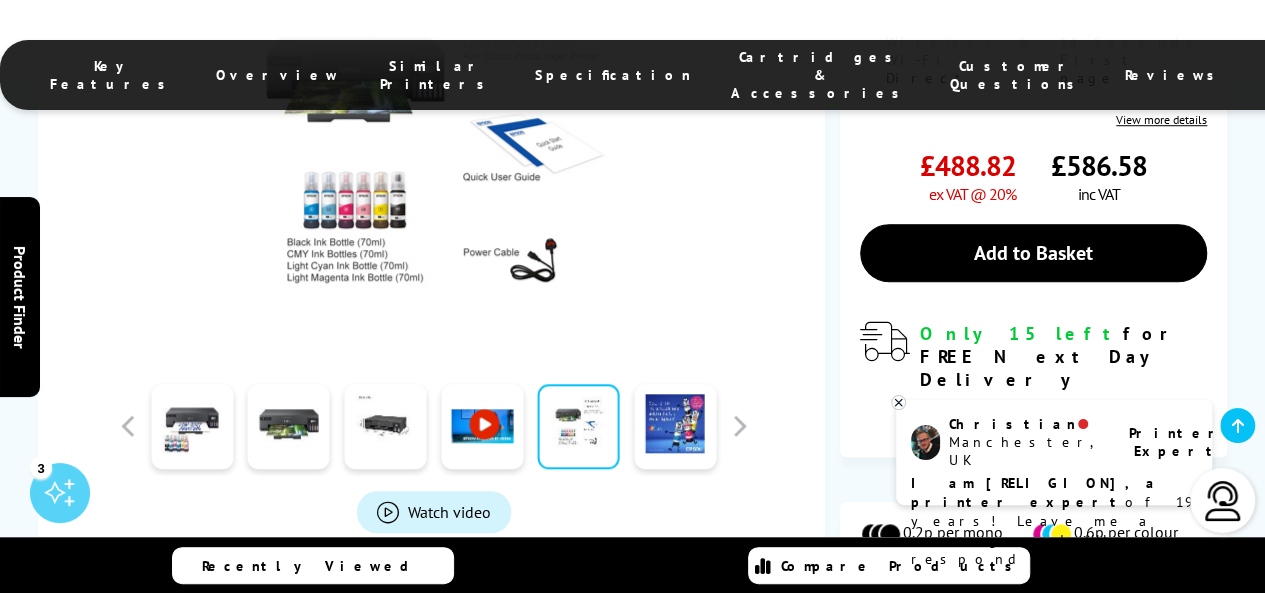 click on "Epson EcoTank ET-18100 A3+ Colour Photo Inkjet Printer
C11CK38401BY
Watch video
Add to Compare" at bounding box center (431, 232) 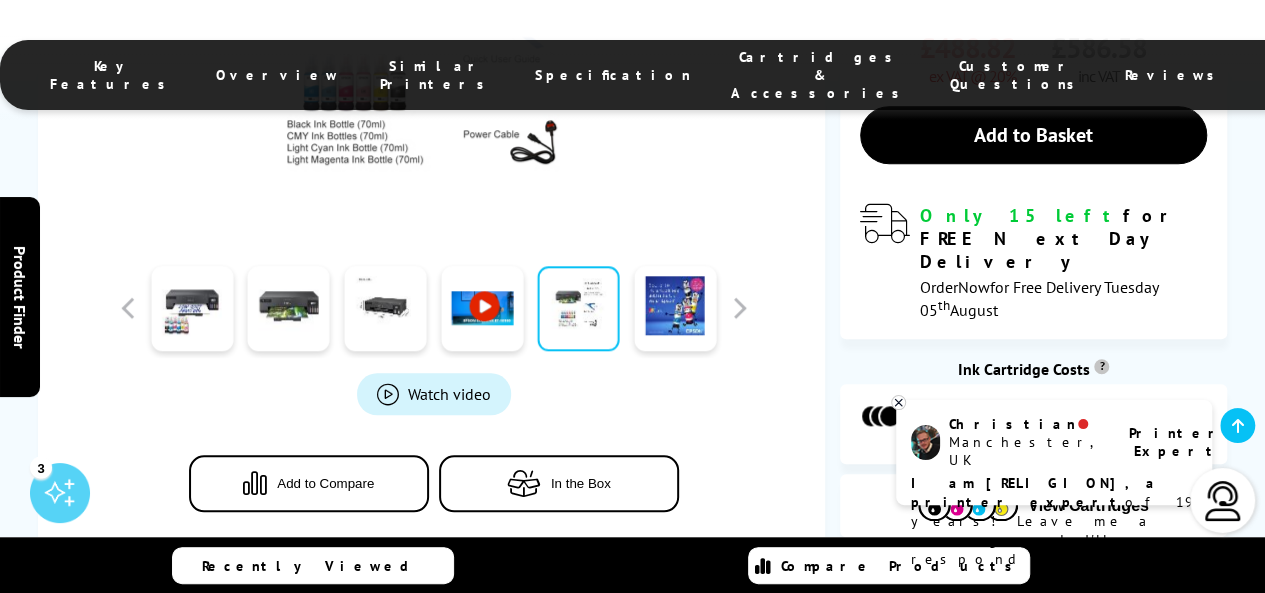 scroll, scrollTop: 840, scrollLeft: 0, axis: vertical 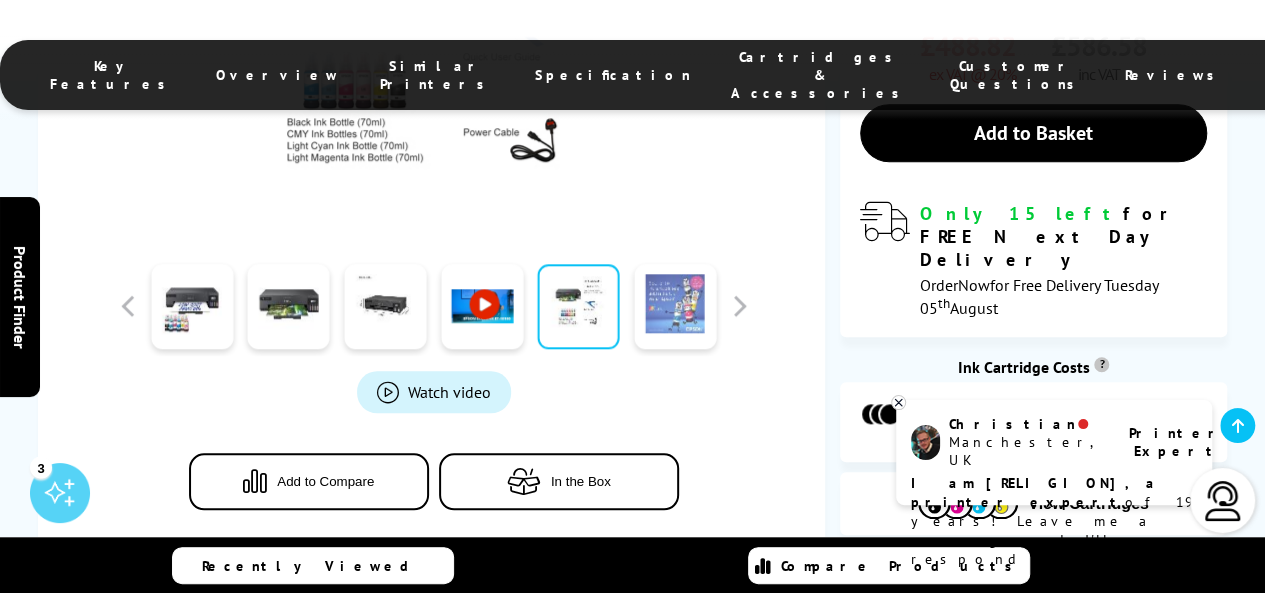 click at bounding box center [675, 306] 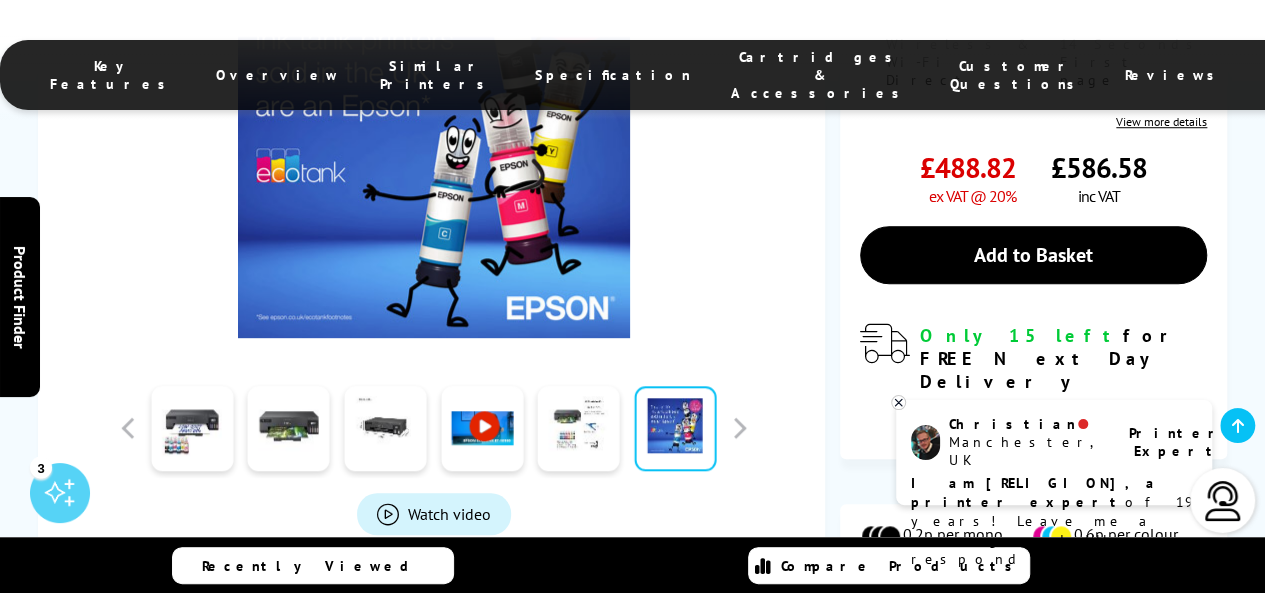 scroll, scrollTop: 760, scrollLeft: 0, axis: vertical 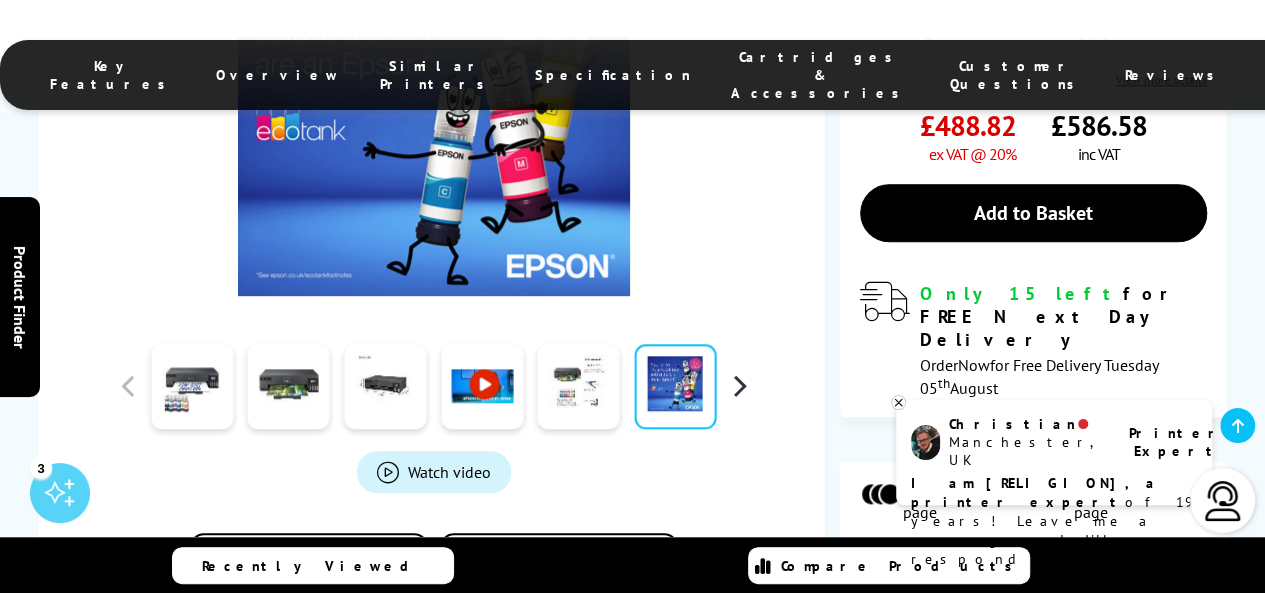 click at bounding box center [739, 386] 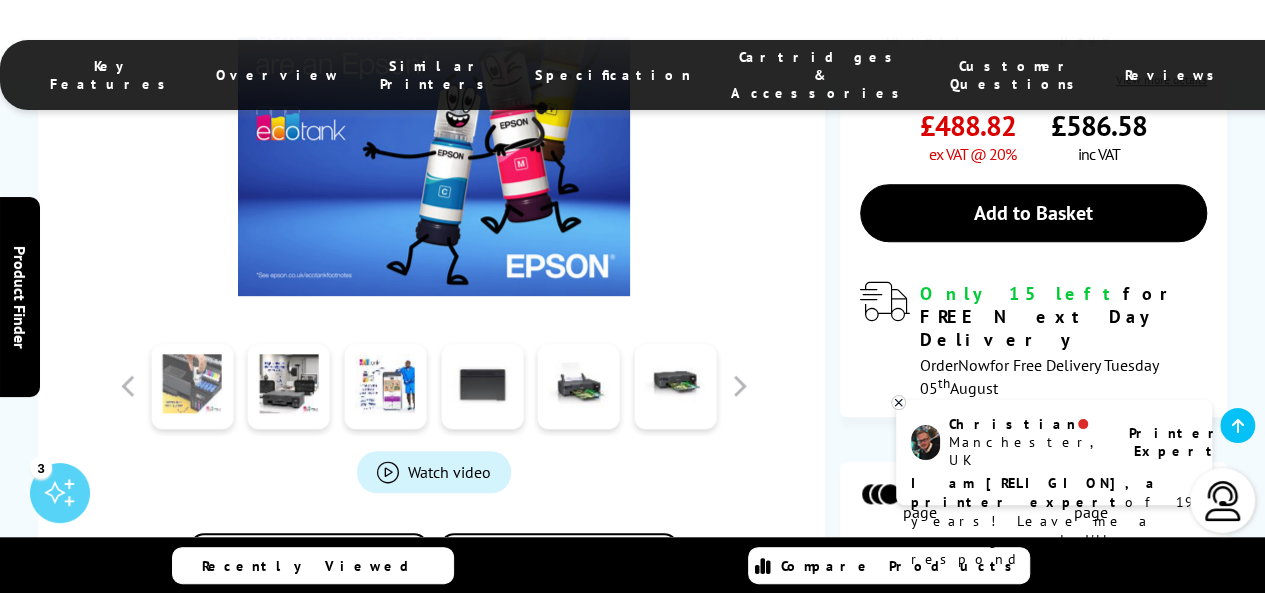 click at bounding box center [192, 386] 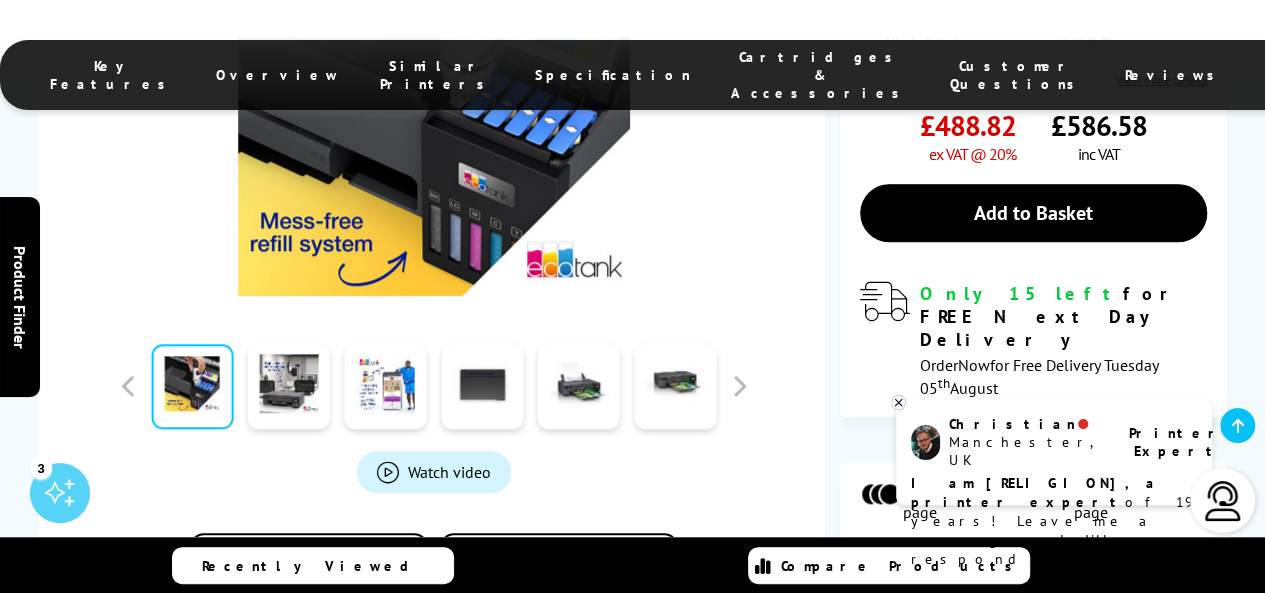click at bounding box center [434, 90] 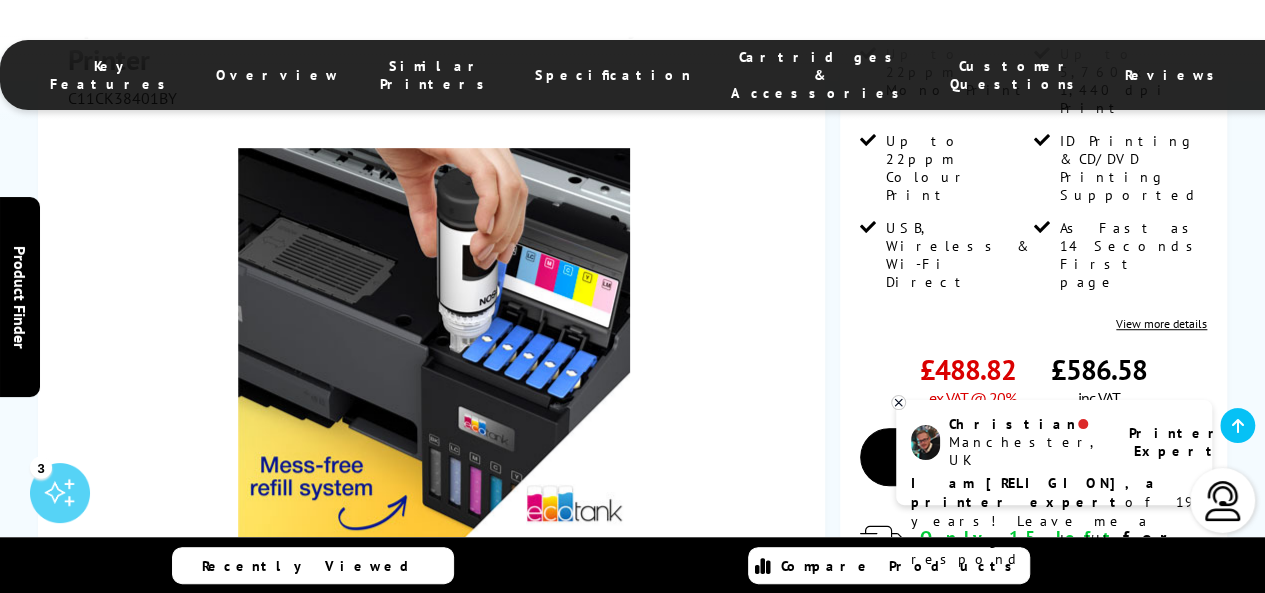 scroll, scrollTop: 520, scrollLeft: 0, axis: vertical 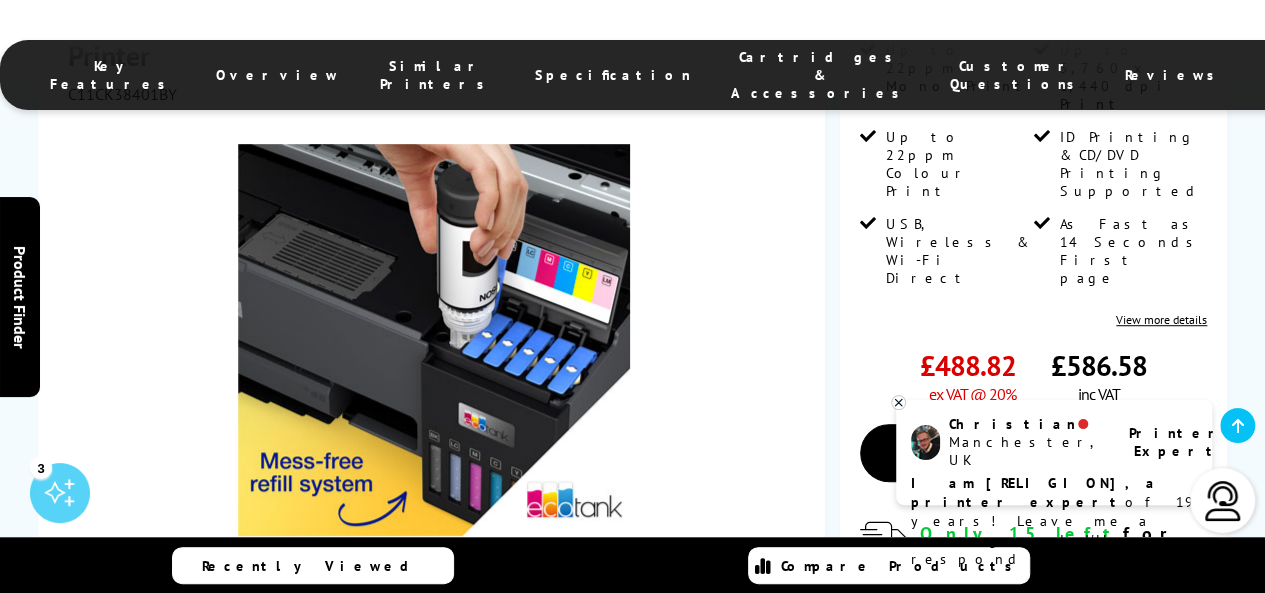 click at bounding box center [289, 626] 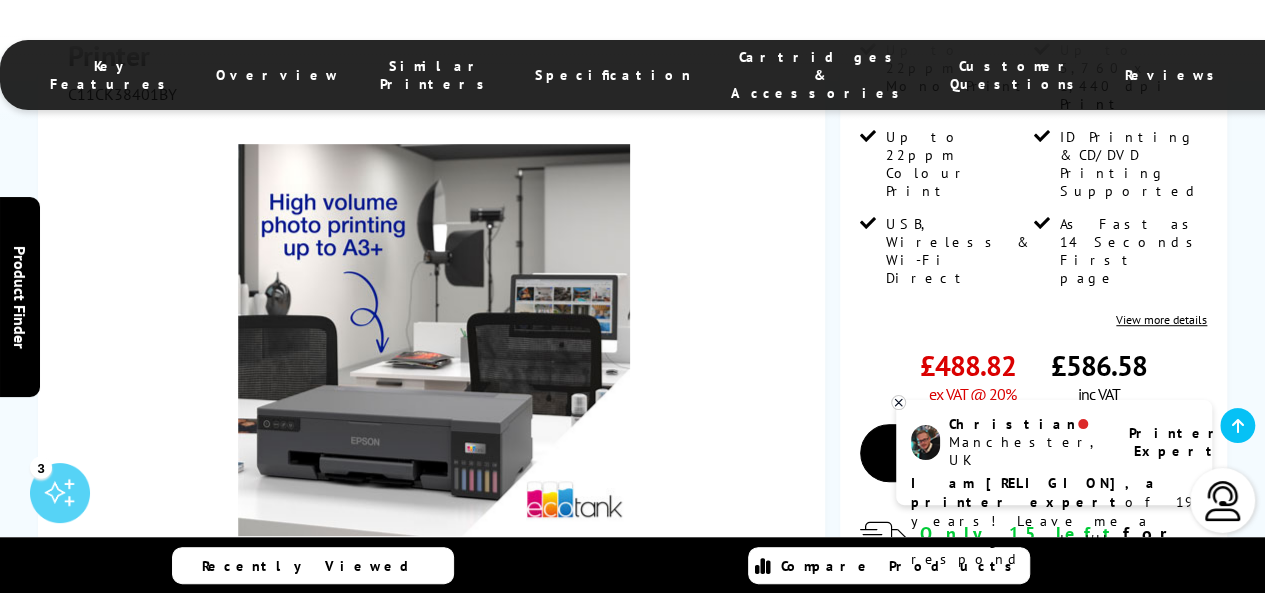click at bounding box center [385, 626] 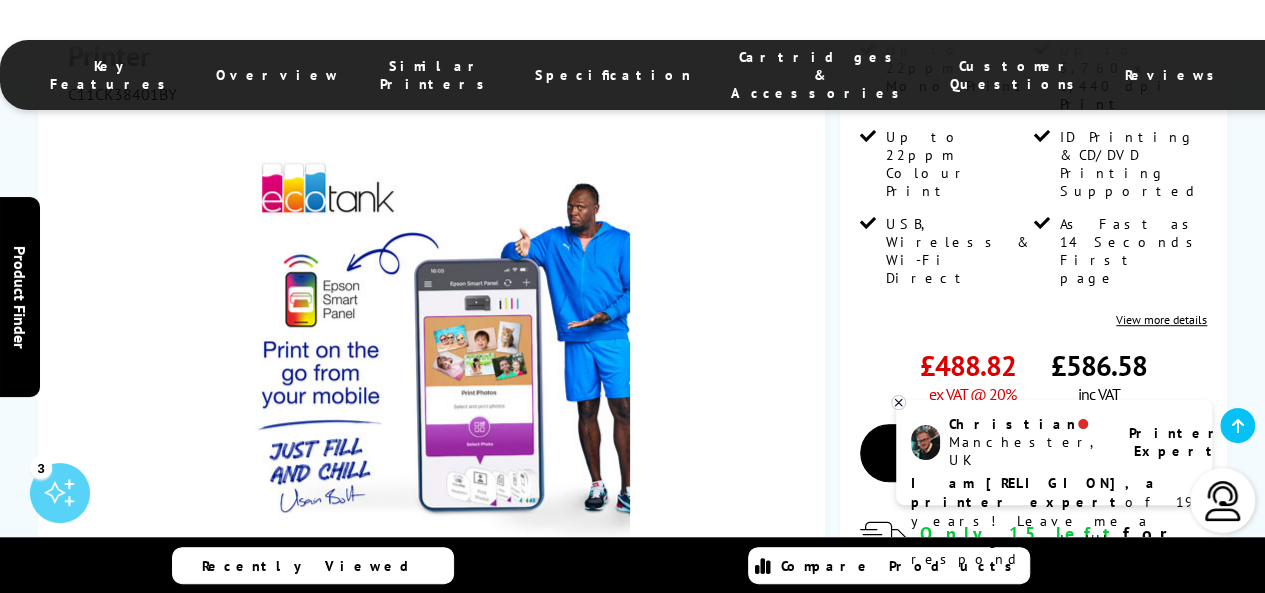click at bounding box center [482, 626] 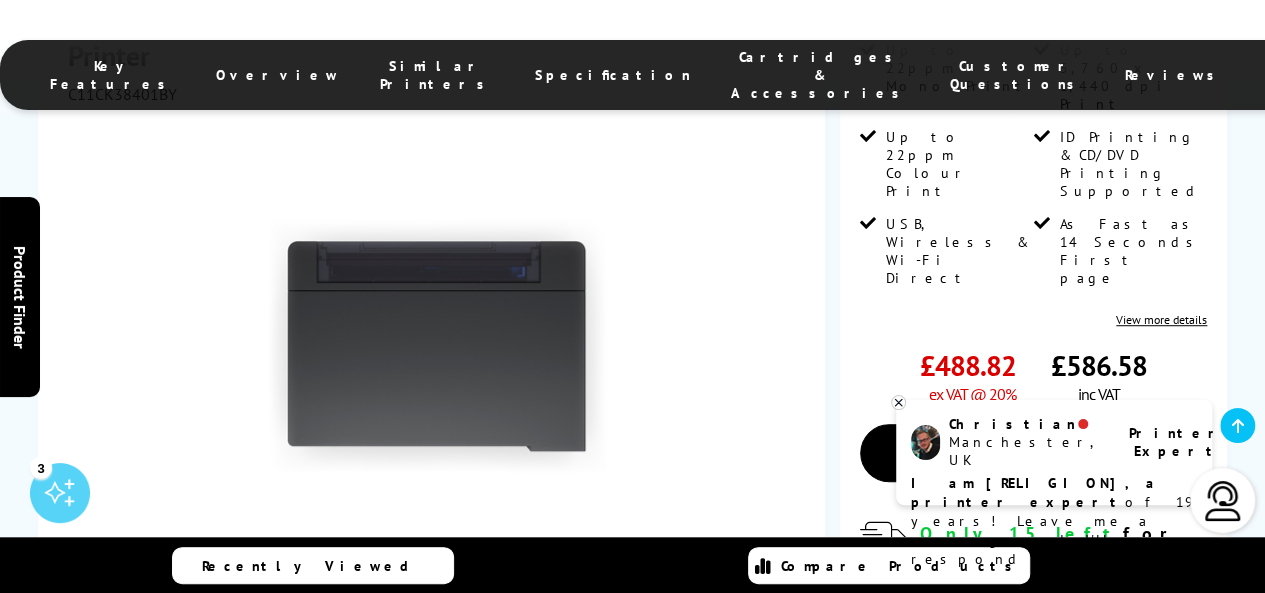 scroll, scrollTop: 560, scrollLeft: 0, axis: vertical 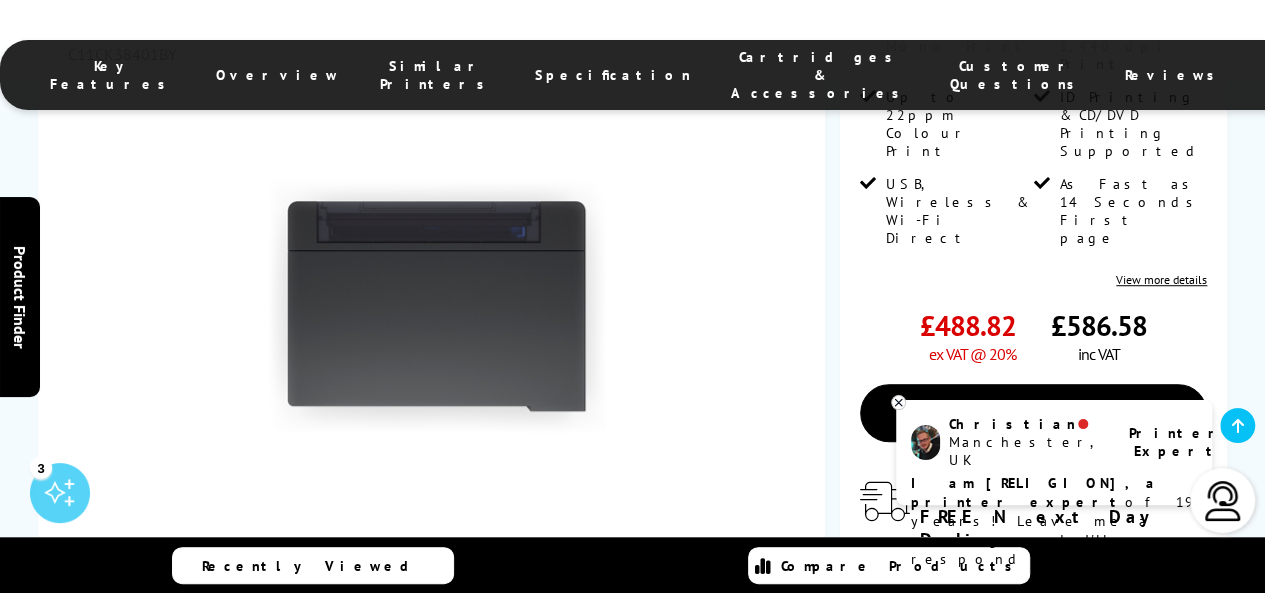 click at bounding box center [579, 586] 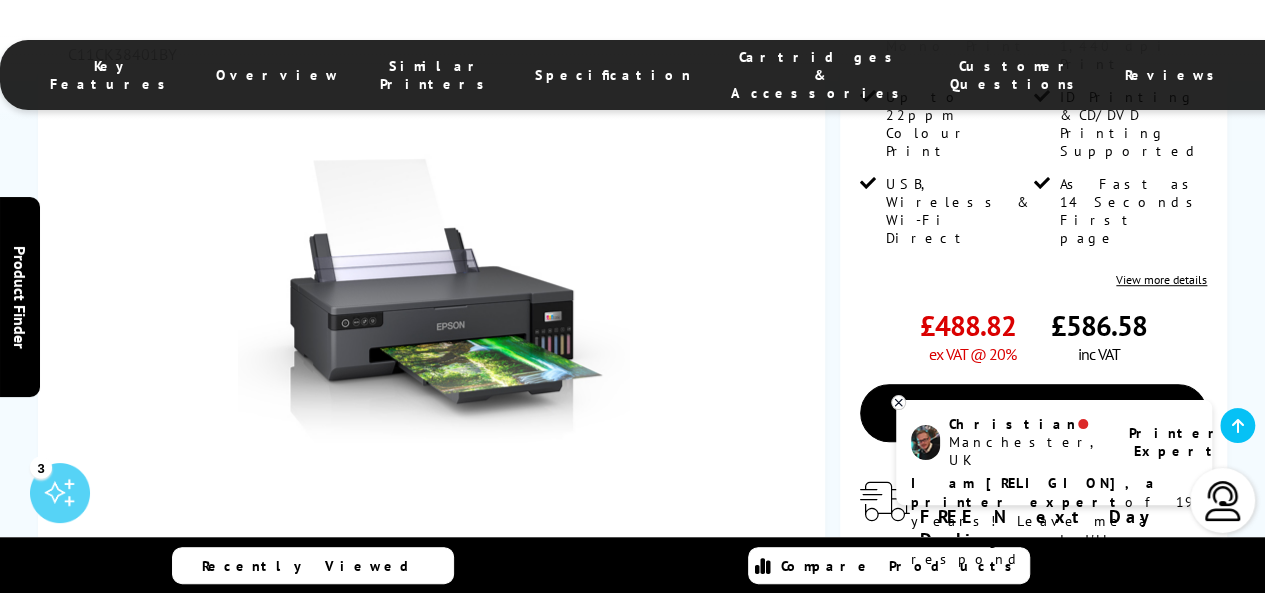 click at bounding box center (675, 586) 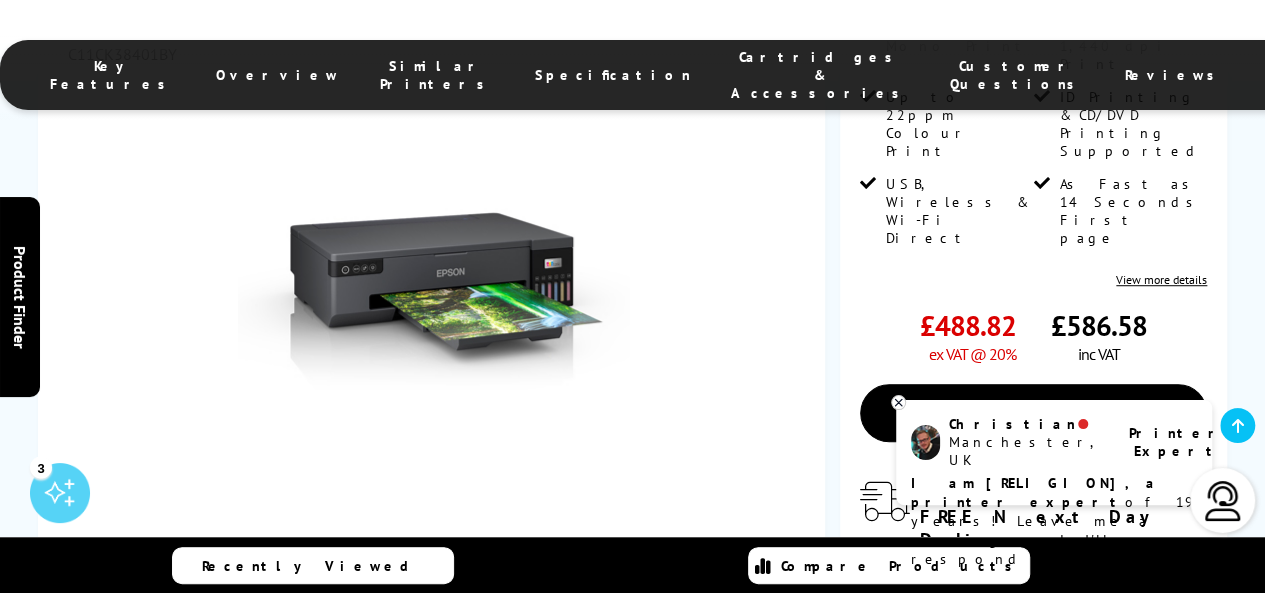 click at bounding box center [739, 586] 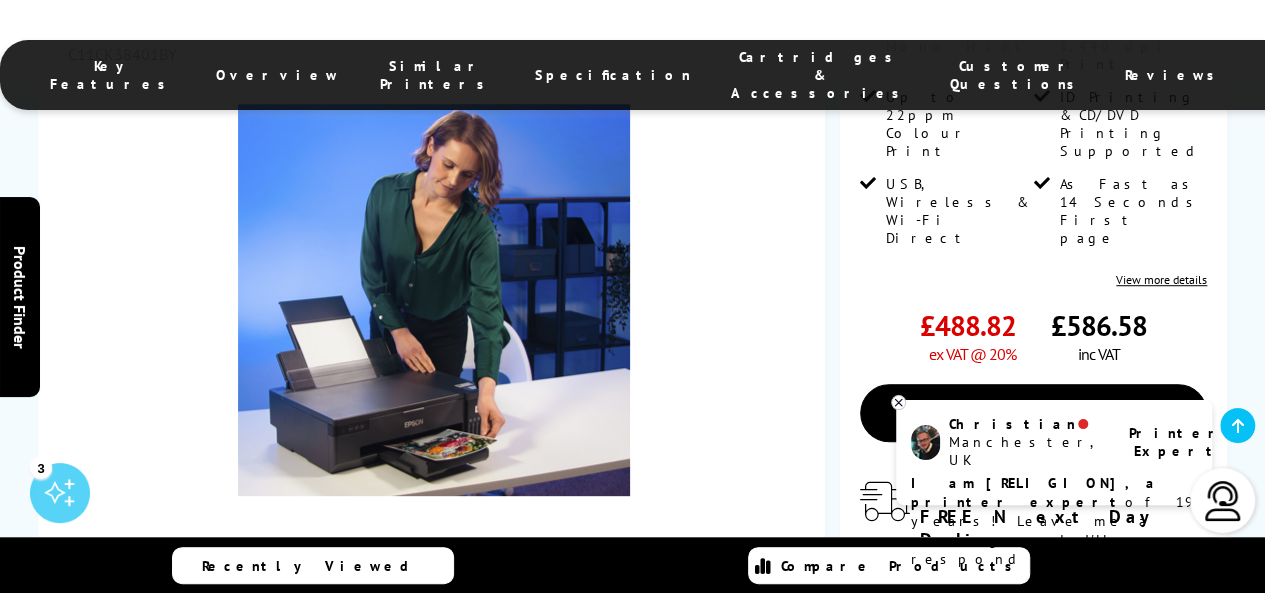 click at bounding box center [385, 586] 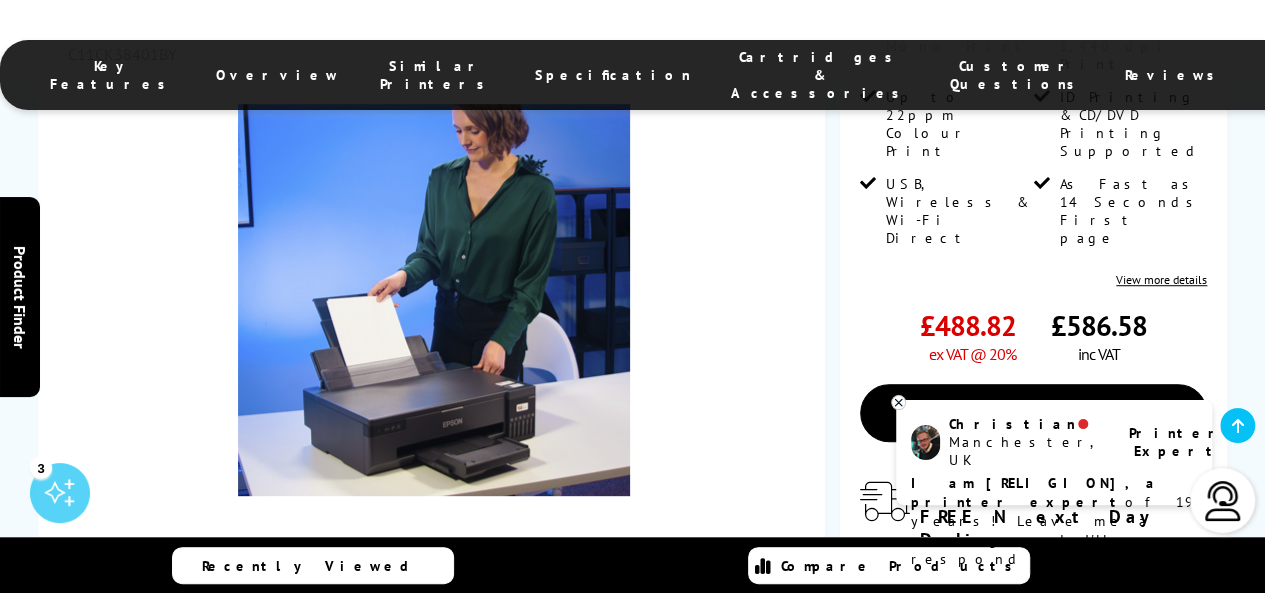 click at bounding box center (482, 586) 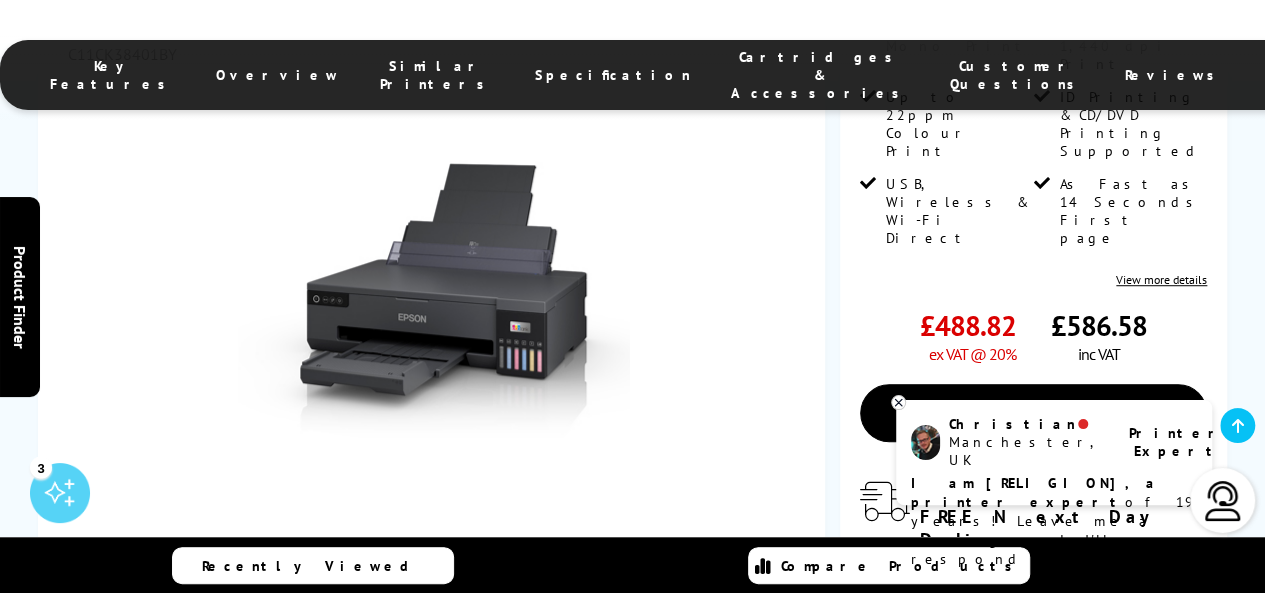 click at bounding box center (579, 586) 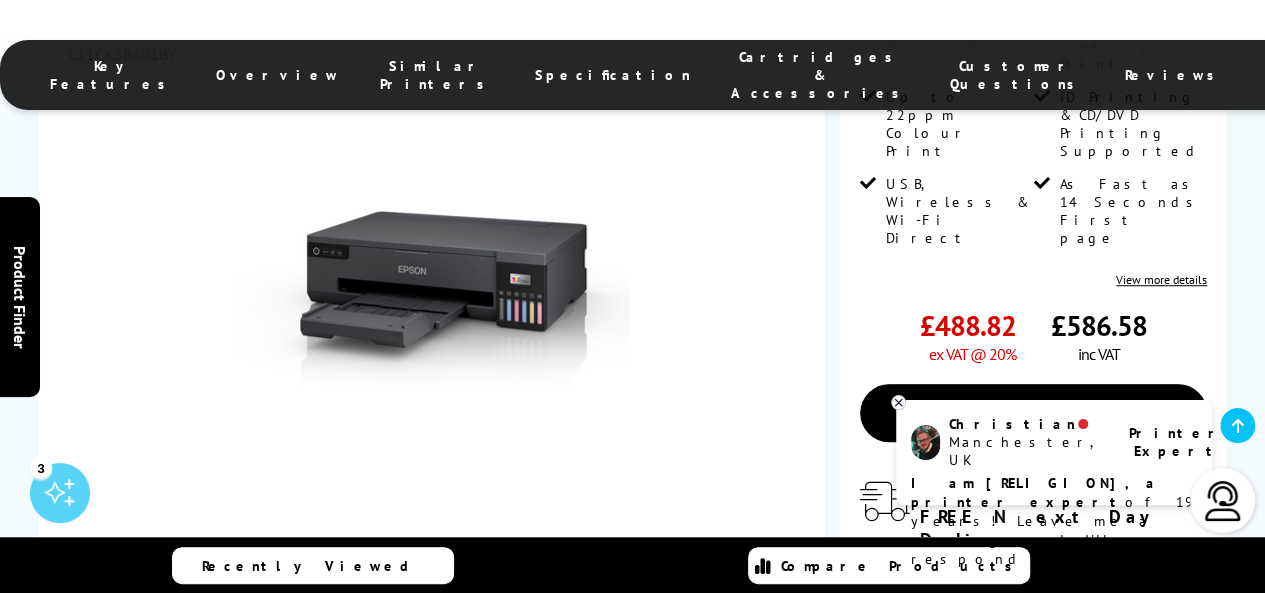 click at bounding box center (675, 586) 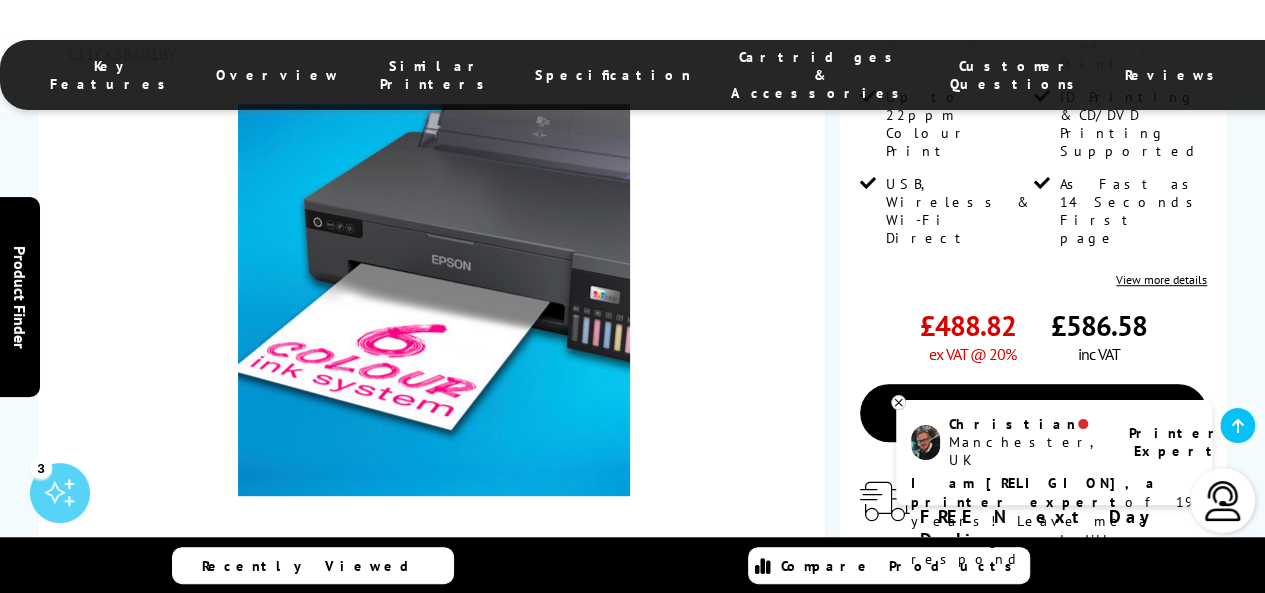 click at bounding box center (739, 586) 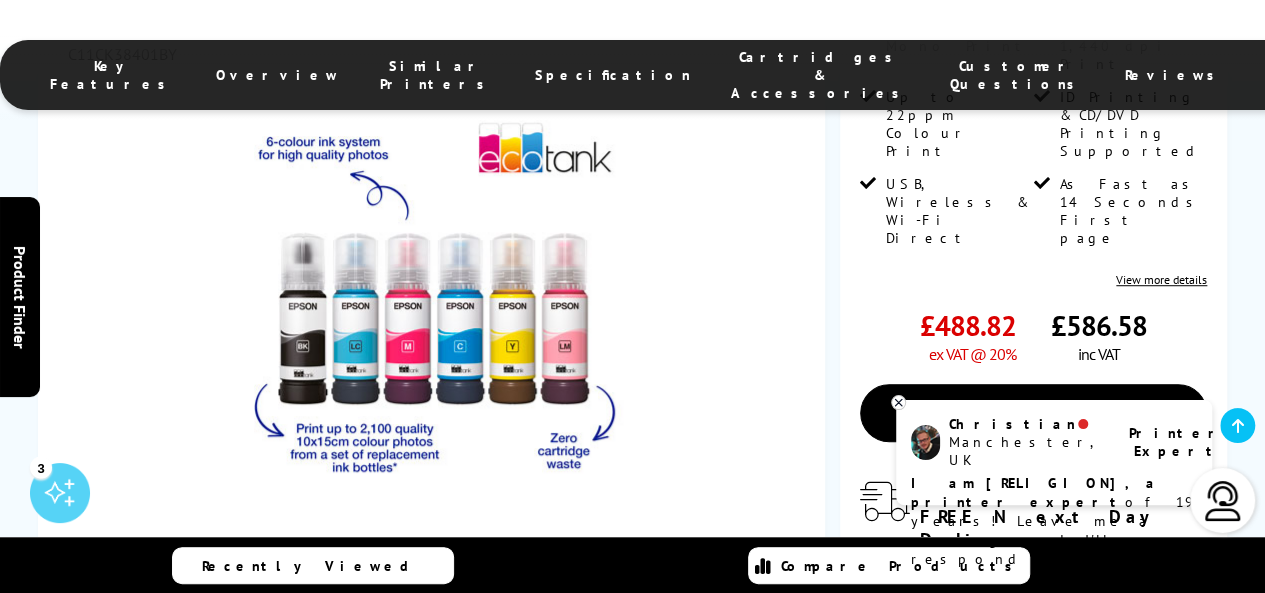 click at bounding box center [289, 586] 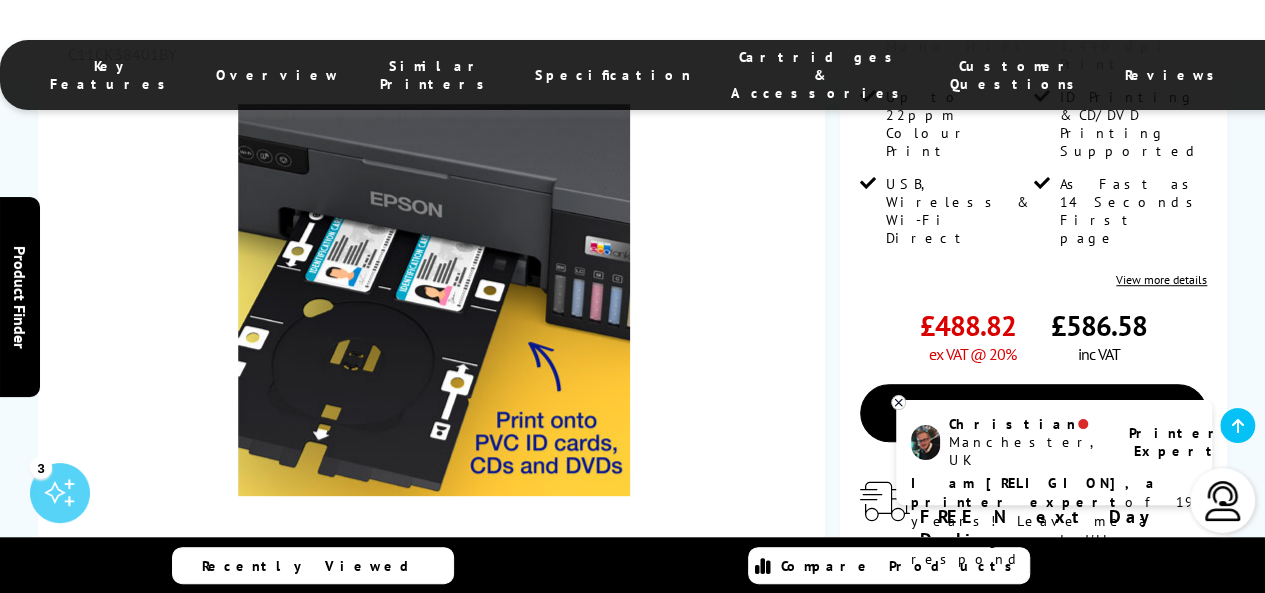 click at bounding box center [385, 586] 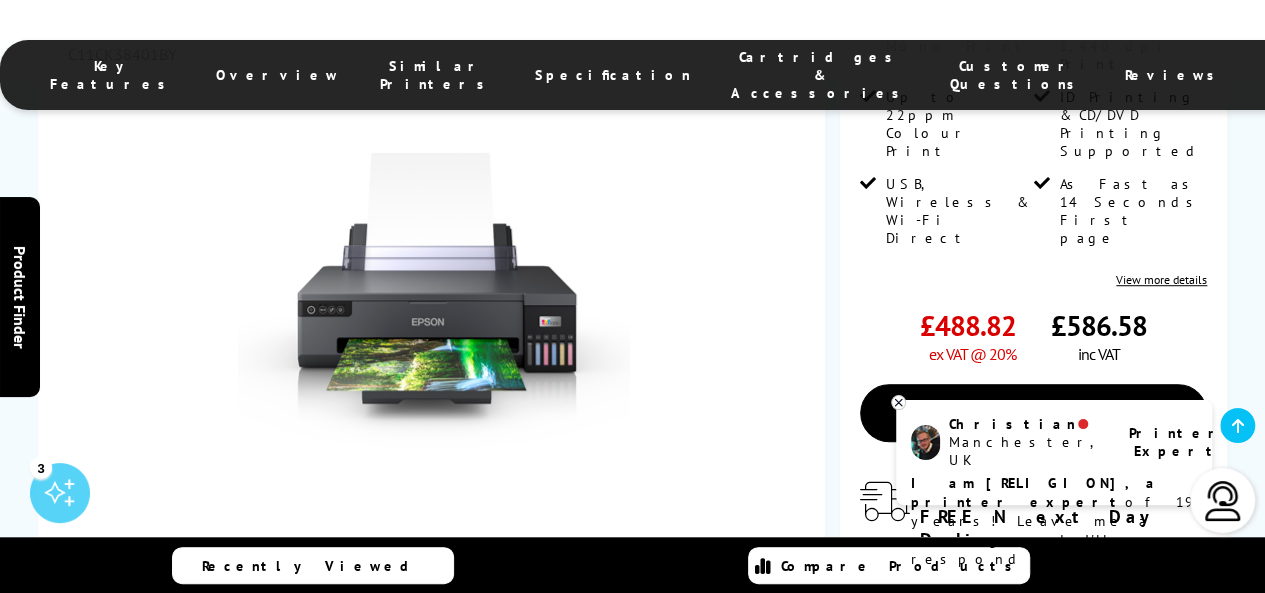 click at bounding box center (482, 586) 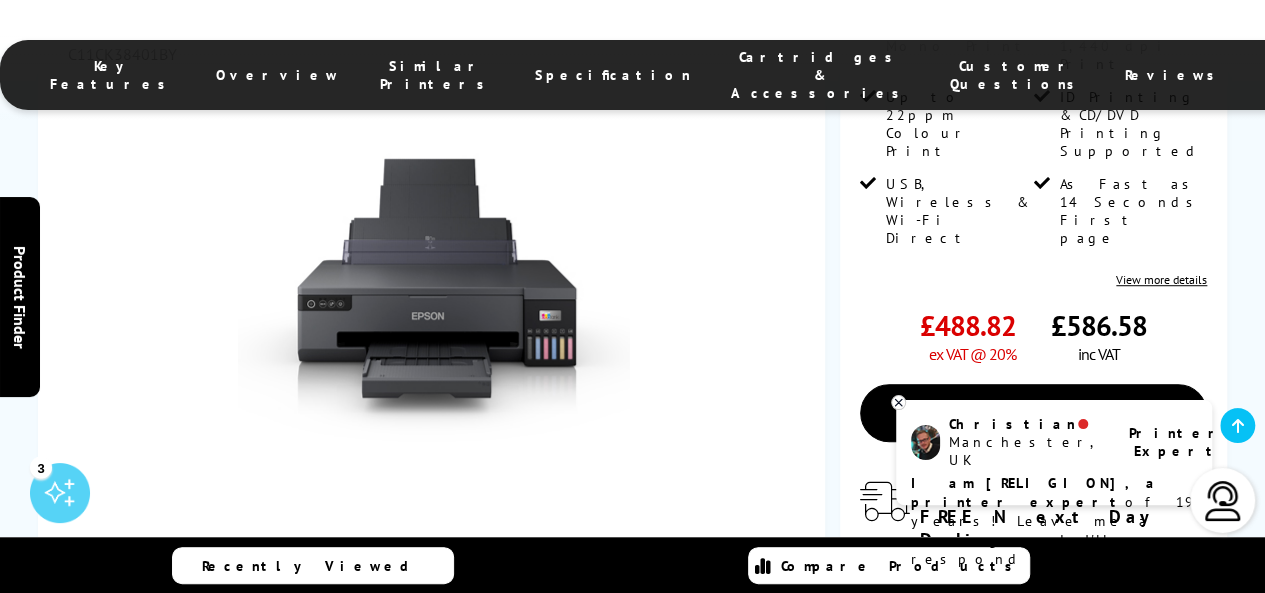 click at bounding box center (579, 586) 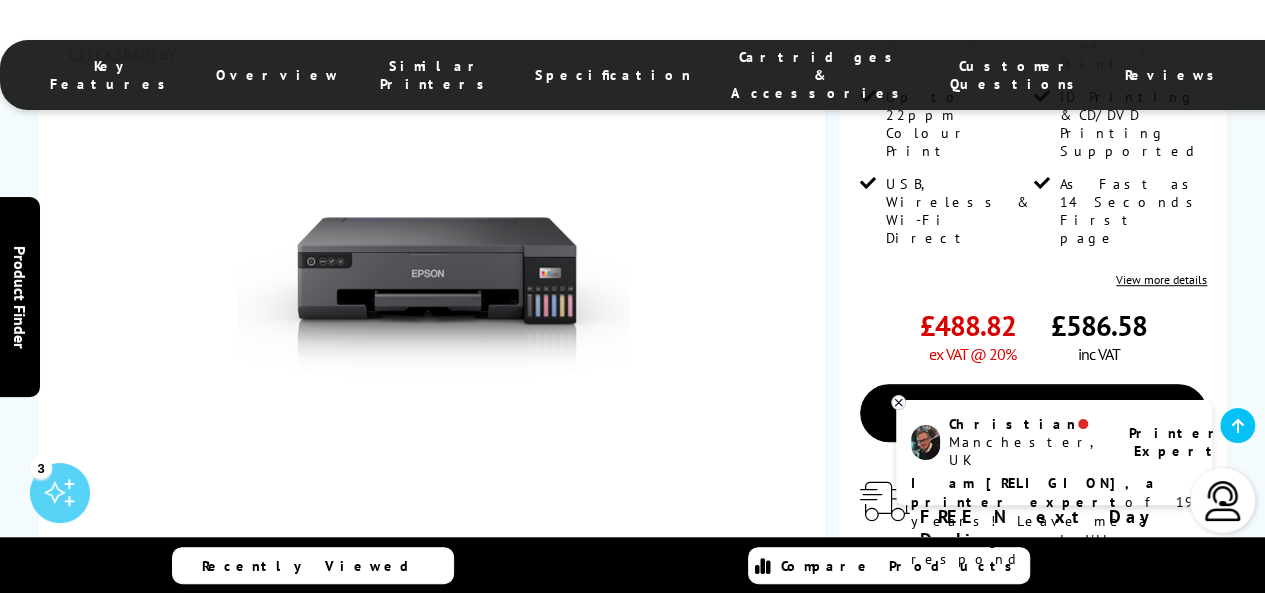 click at bounding box center [675, 586] 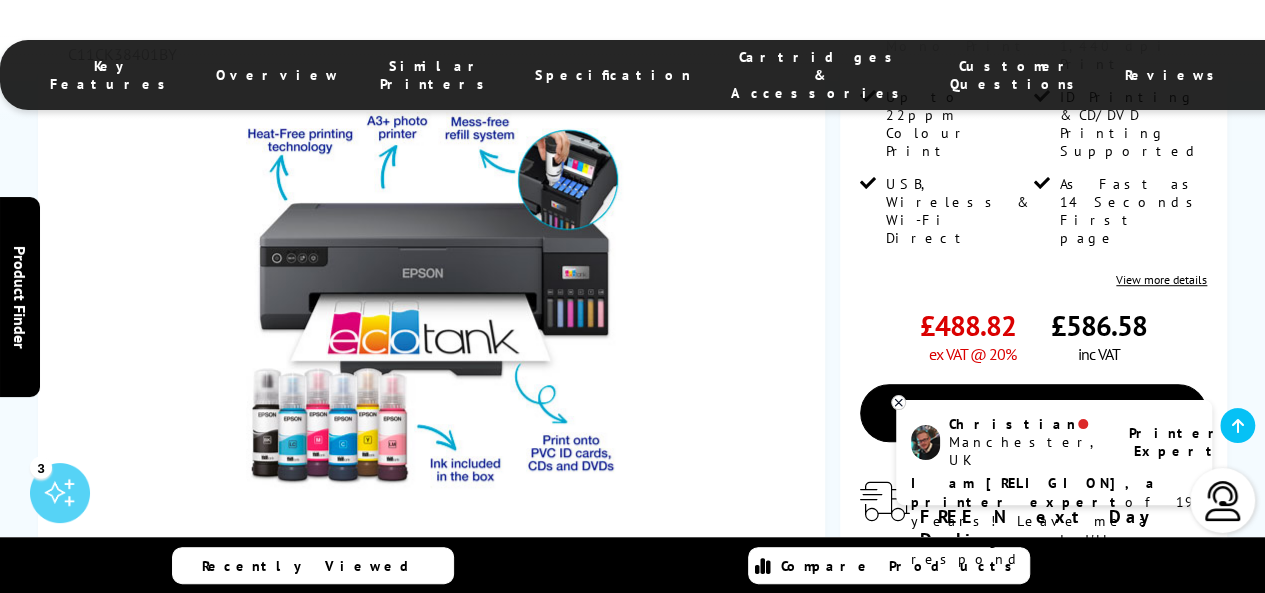 type 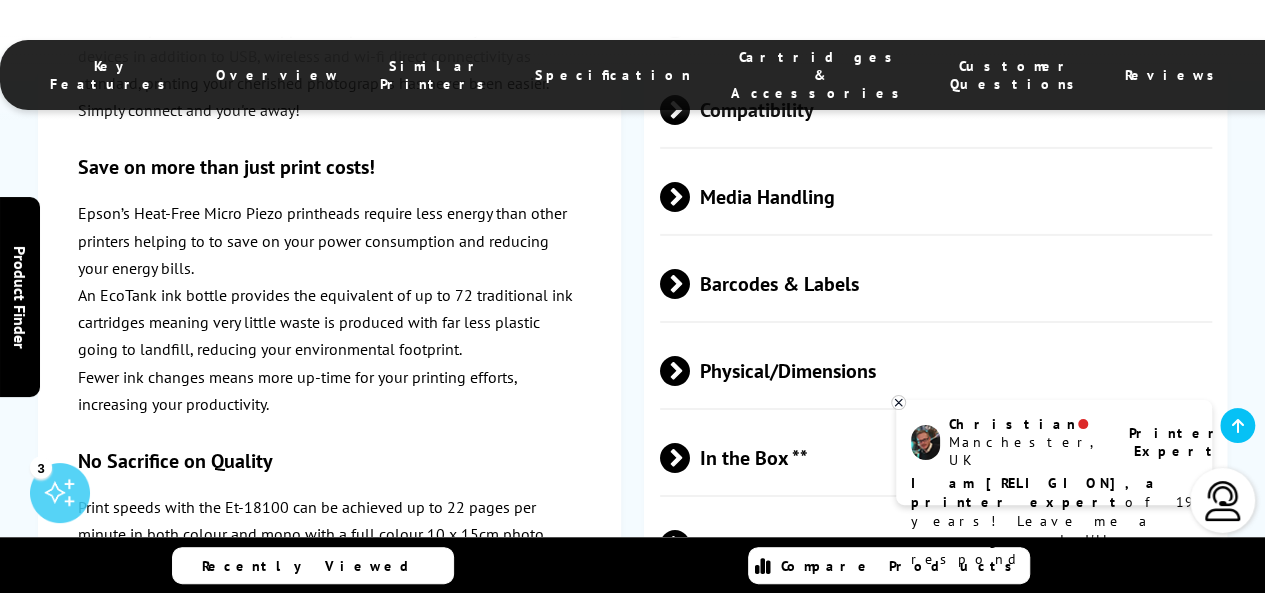 scroll, scrollTop: 0, scrollLeft: 0, axis: both 